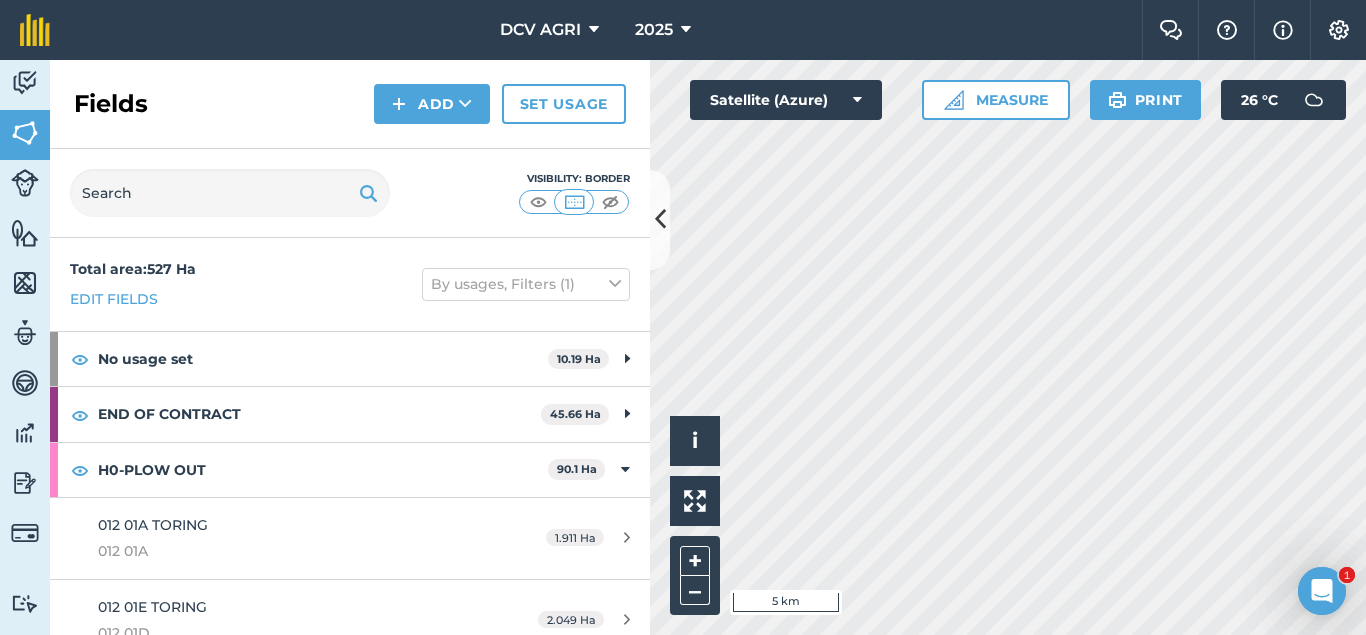 scroll, scrollTop: 0, scrollLeft: 0, axis: both 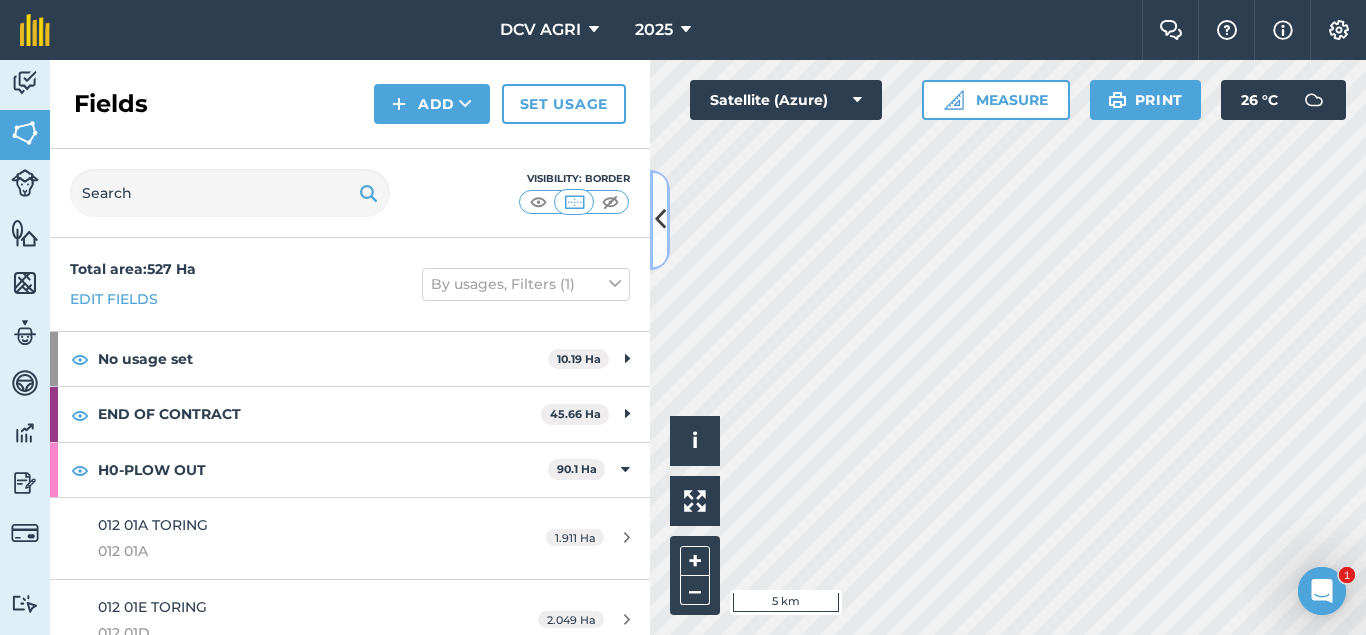 click at bounding box center (660, 219) 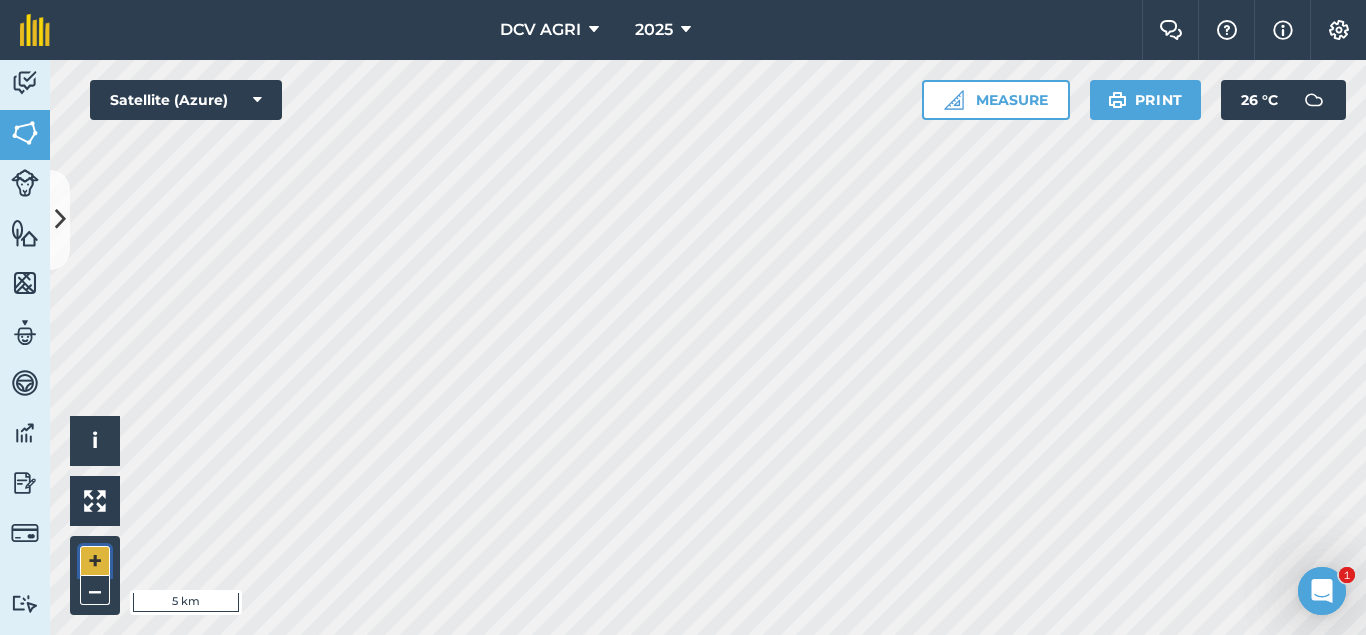 click on "+" at bounding box center [95, 561] 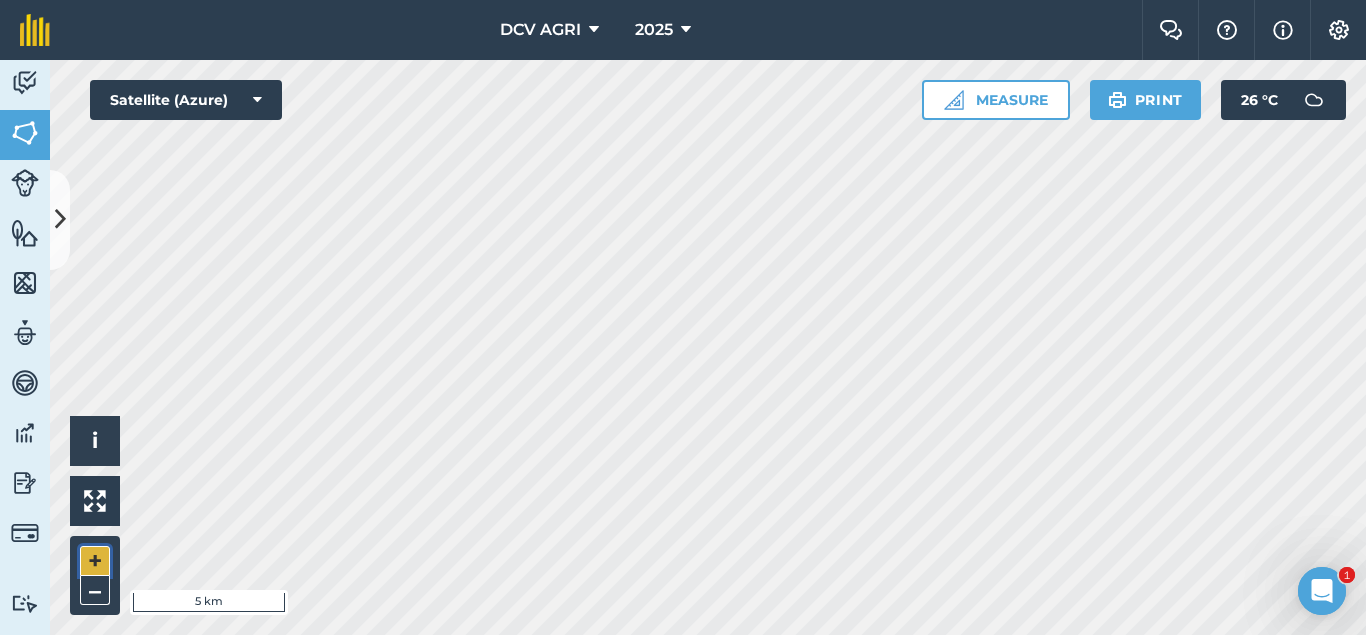 click on "+" at bounding box center (95, 561) 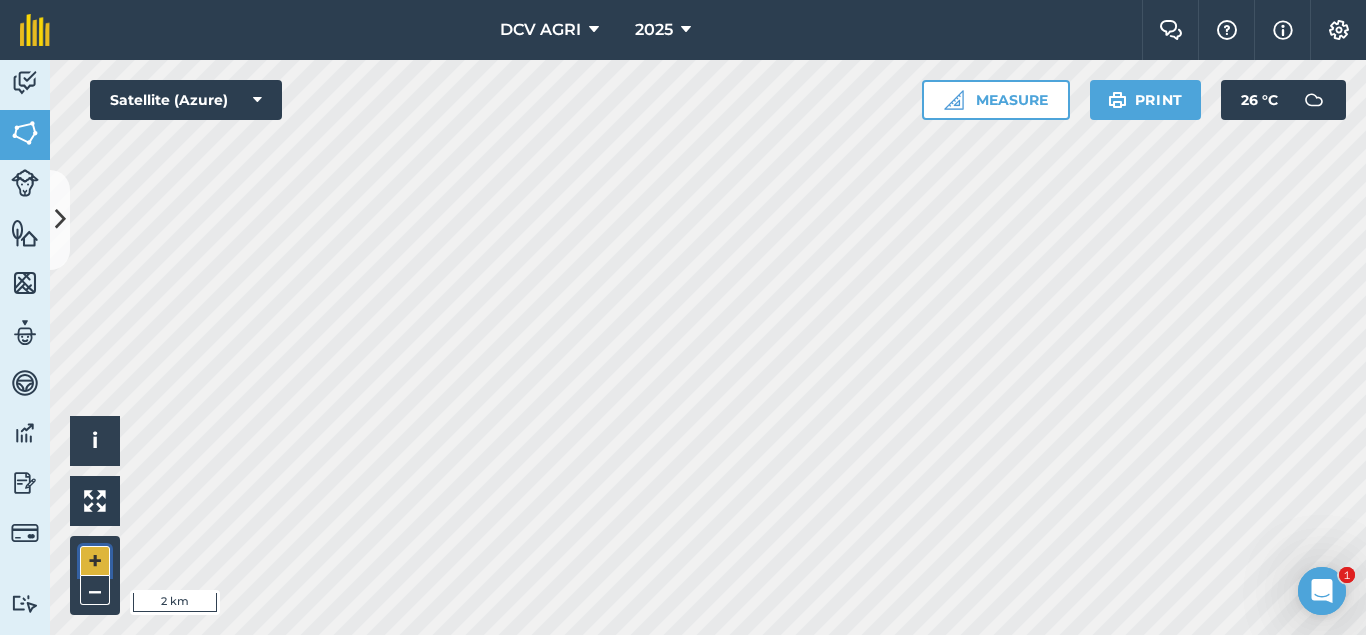 click on "+" at bounding box center [95, 561] 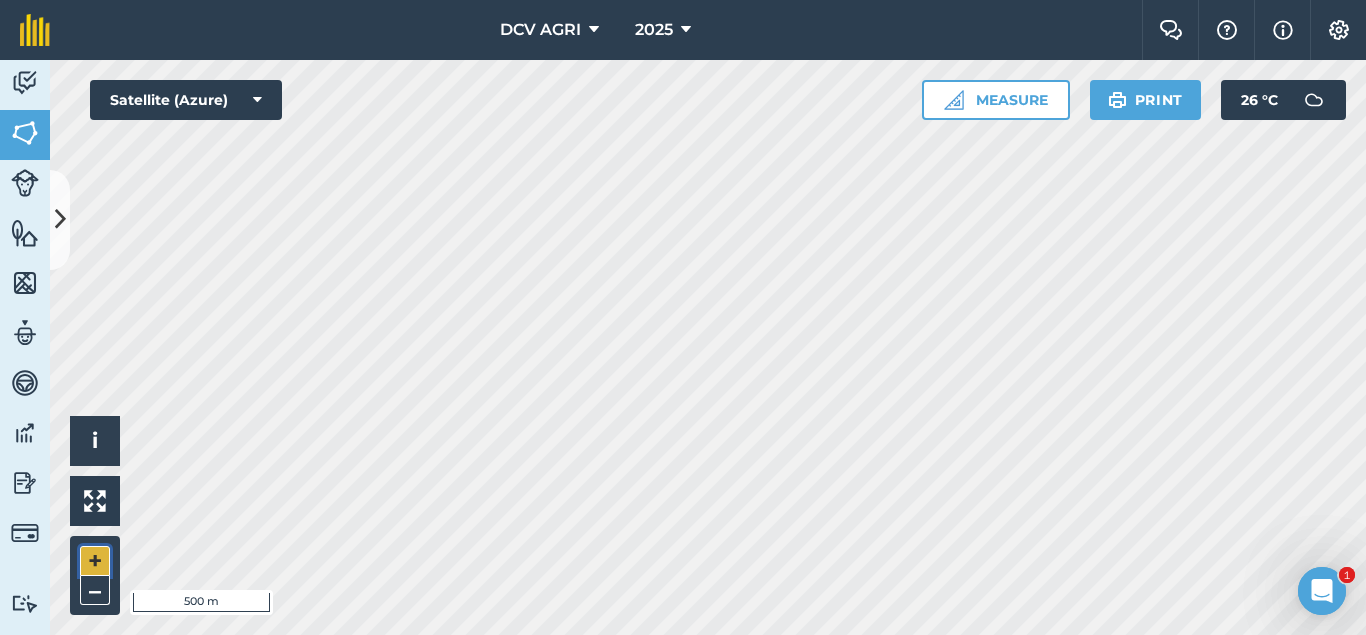 click on "+" at bounding box center (95, 561) 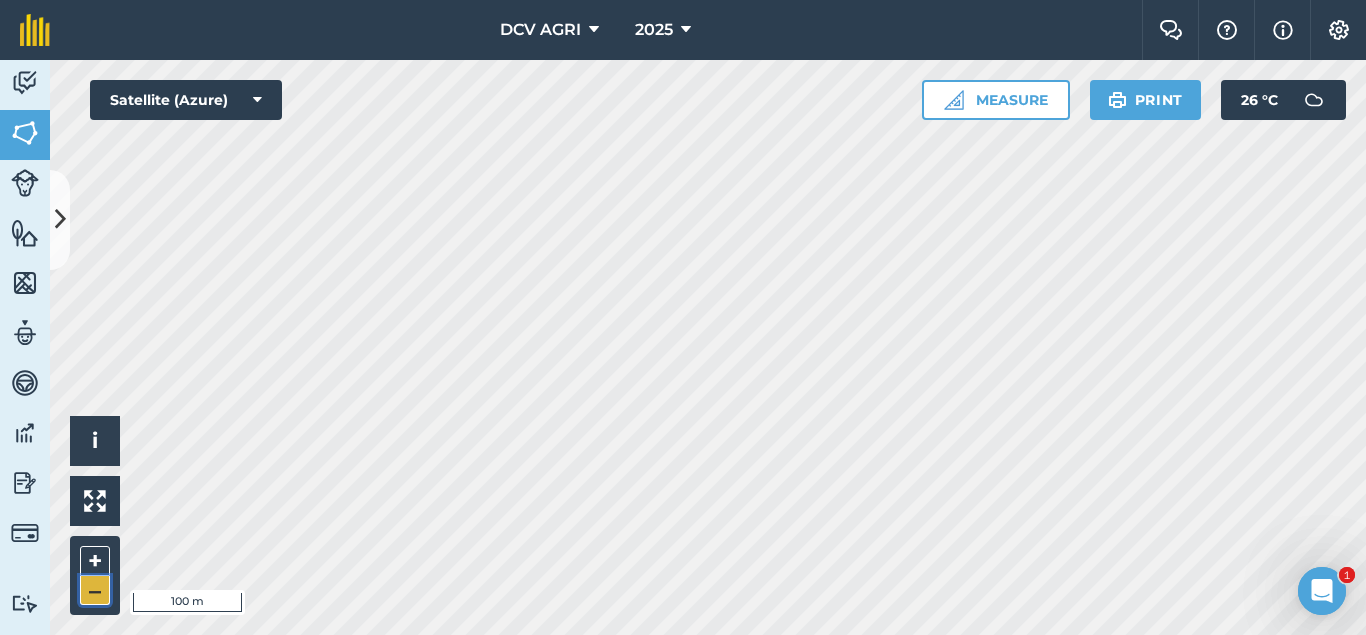 click on "–" at bounding box center [95, 590] 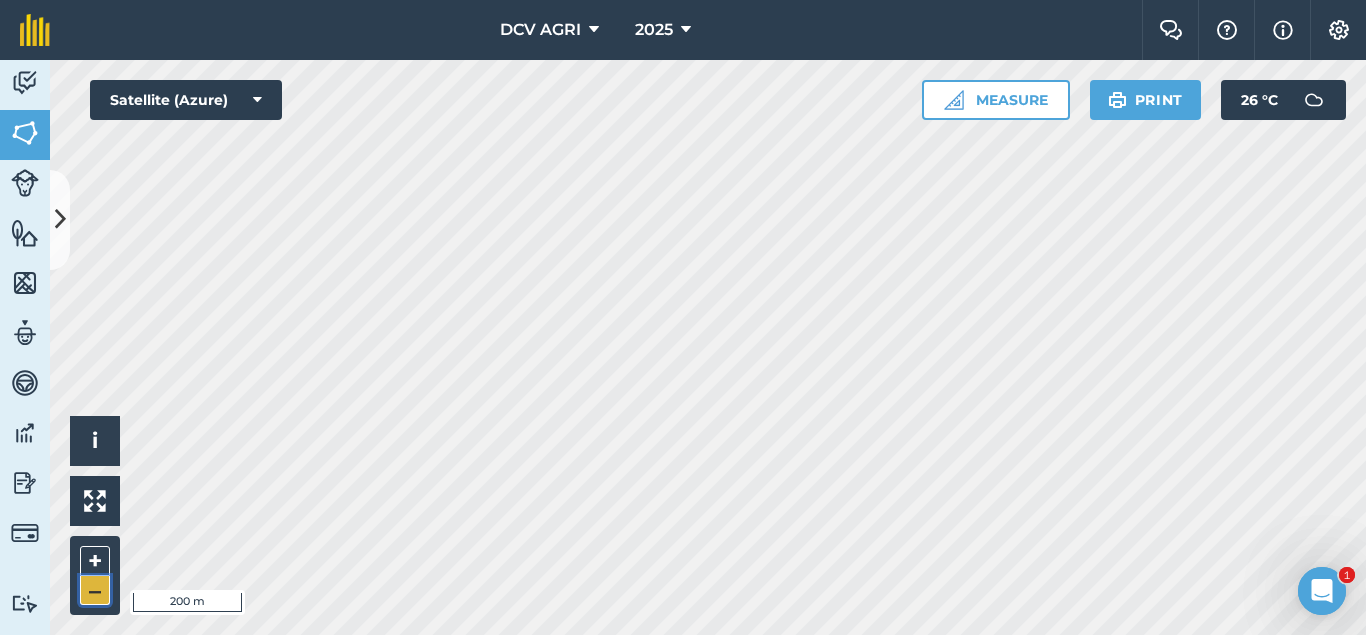 click on "–" at bounding box center [95, 590] 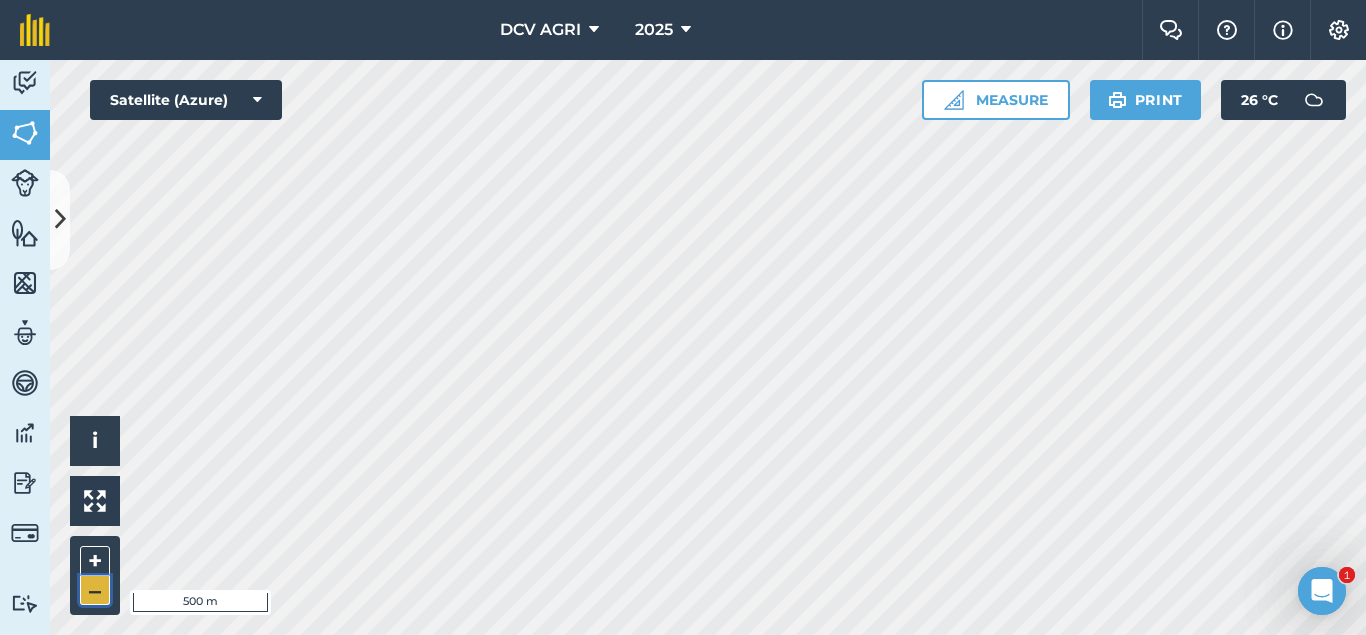 click on "–" at bounding box center [95, 590] 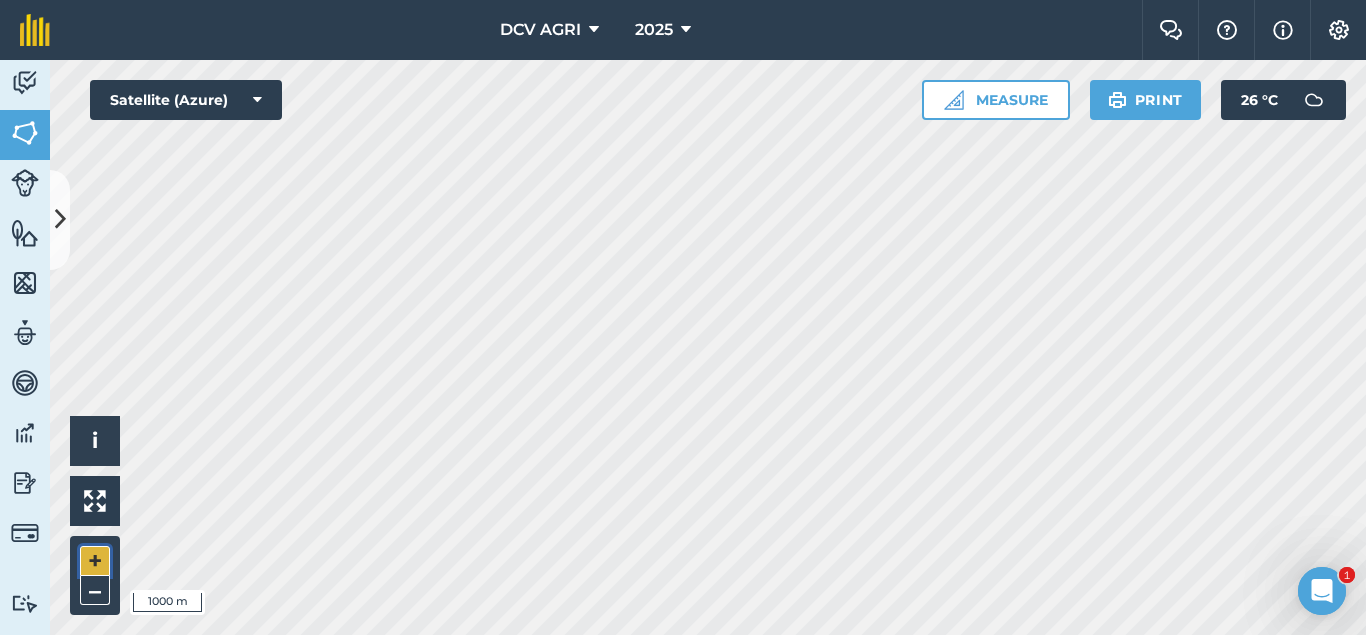 click on "+" at bounding box center [95, 561] 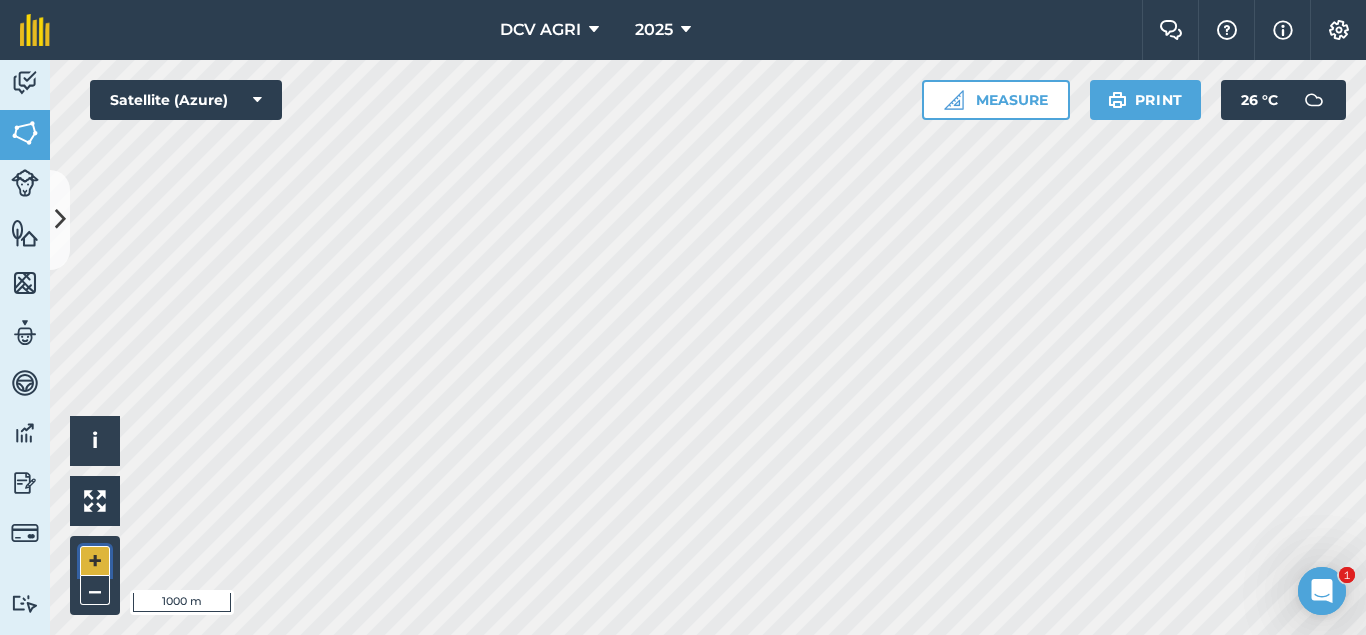 click on "+" at bounding box center [95, 561] 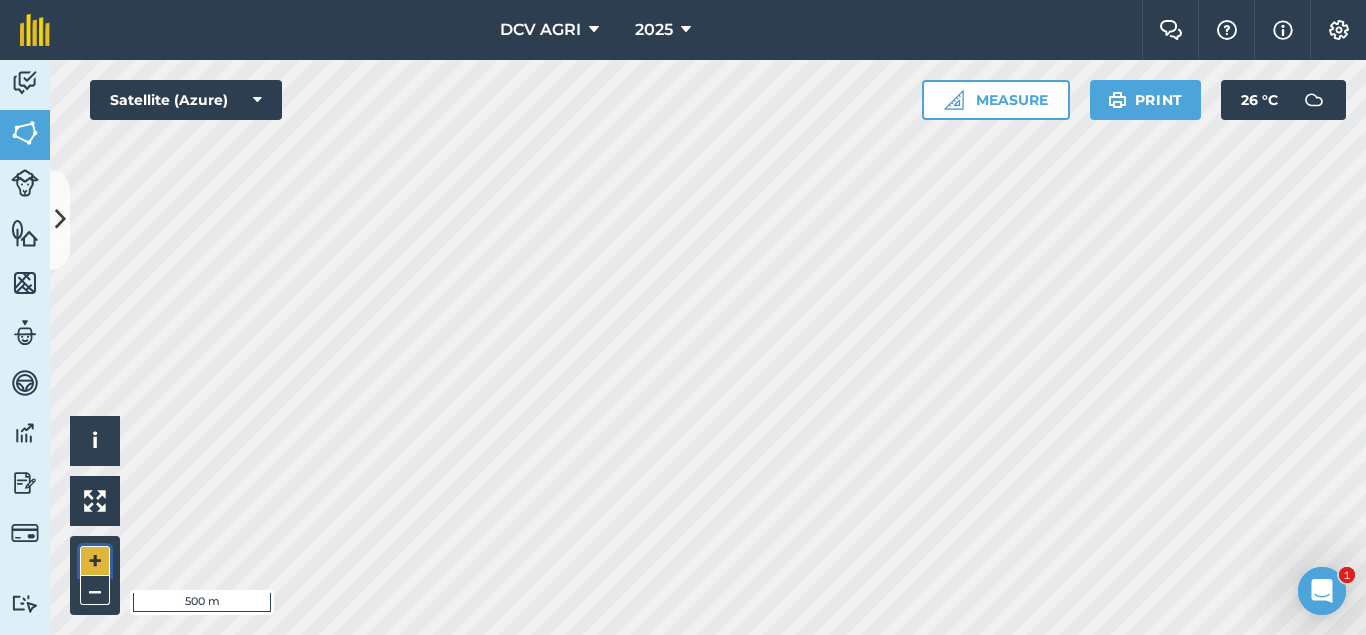 click on "+" at bounding box center [95, 561] 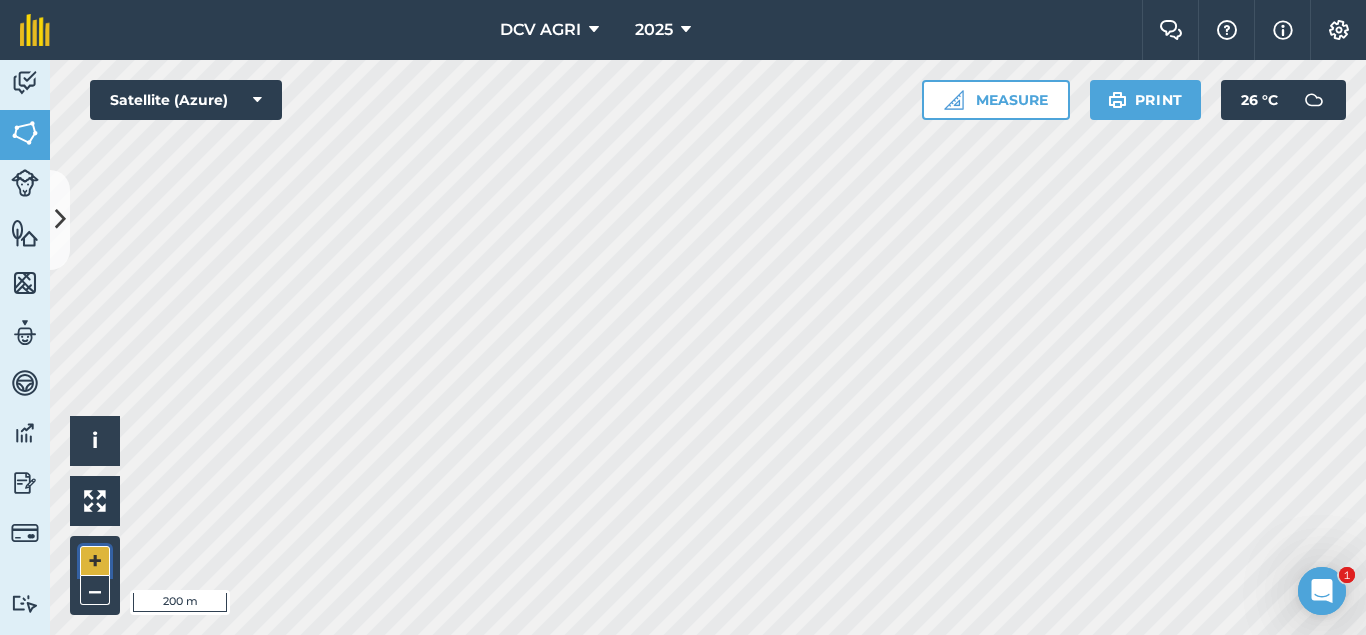 click on "+" at bounding box center [95, 561] 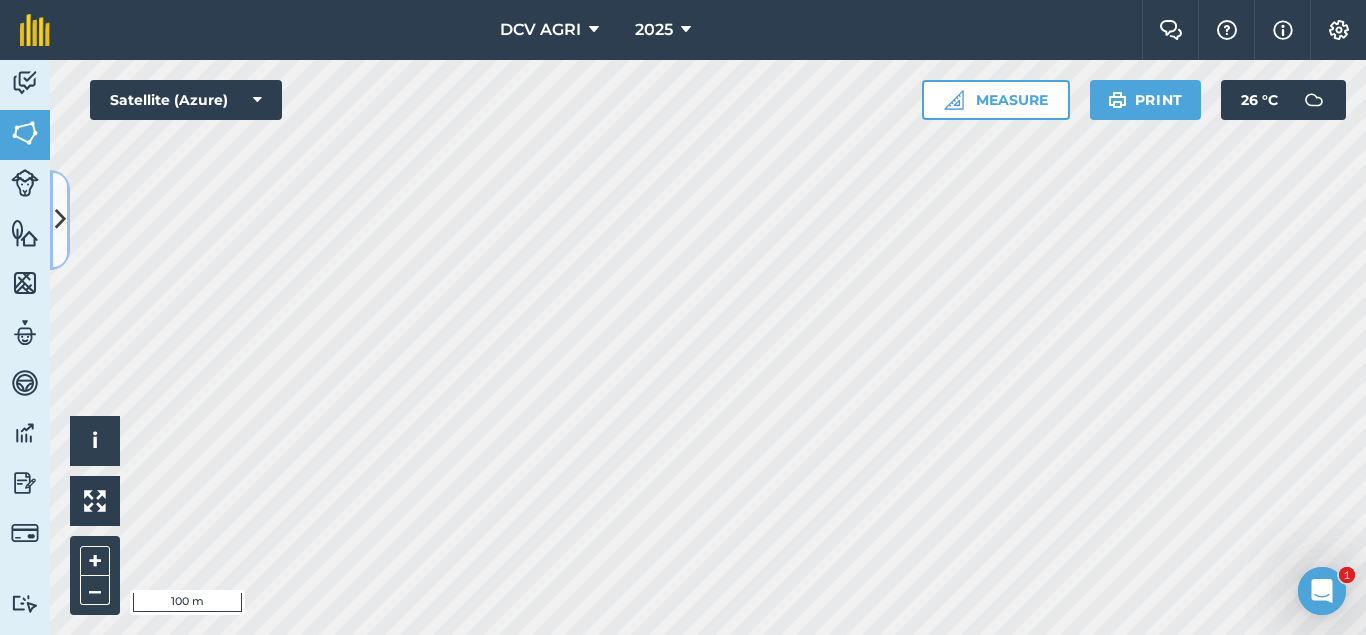 click at bounding box center (60, 219) 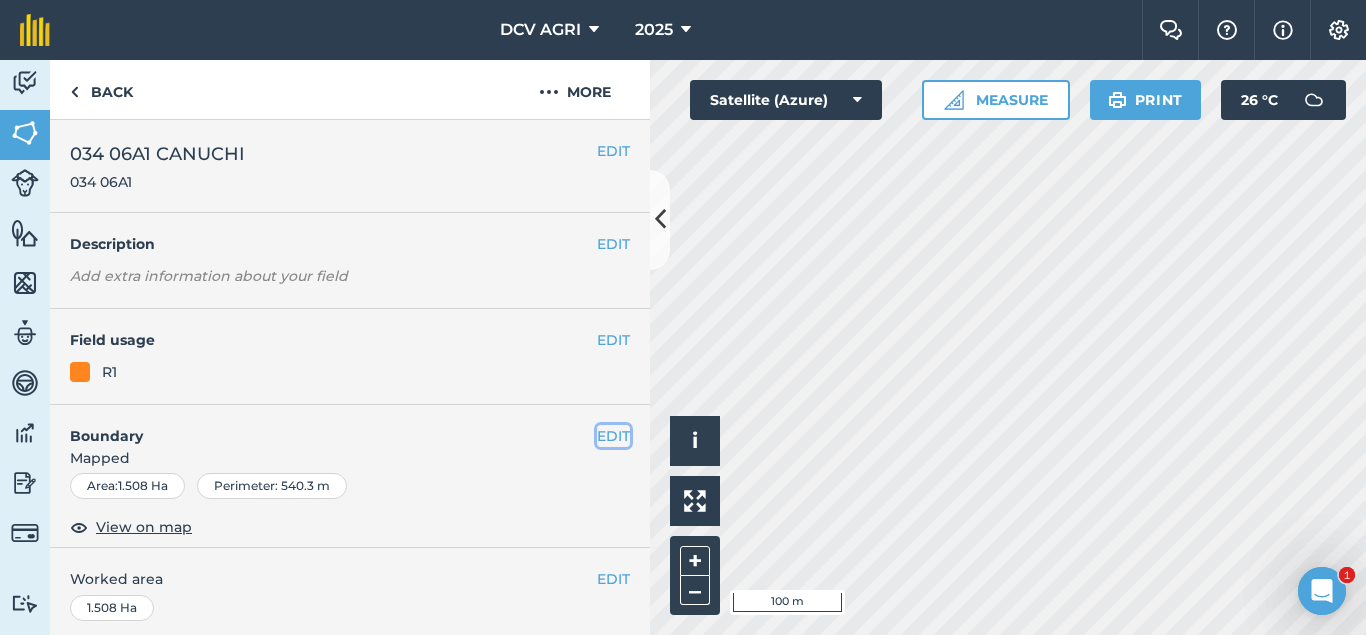 click on "EDIT" at bounding box center (613, 436) 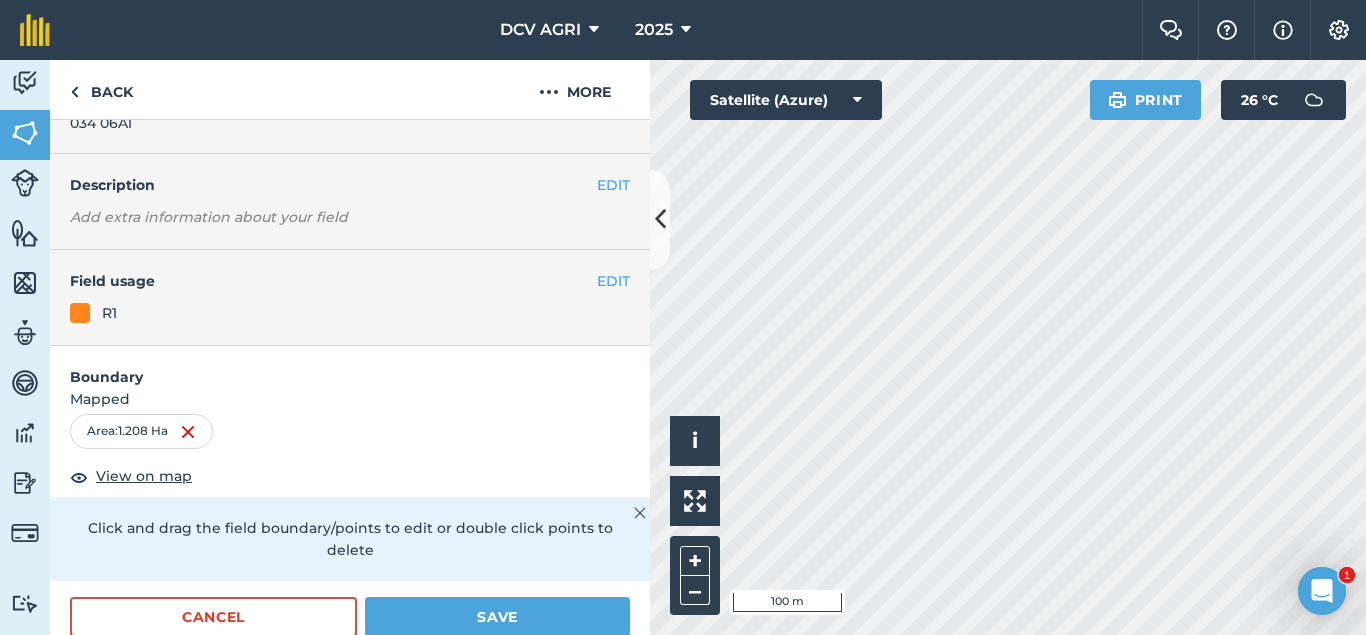 scroll, scrollTop: 65, scrollLeft: 0, axis: vertical 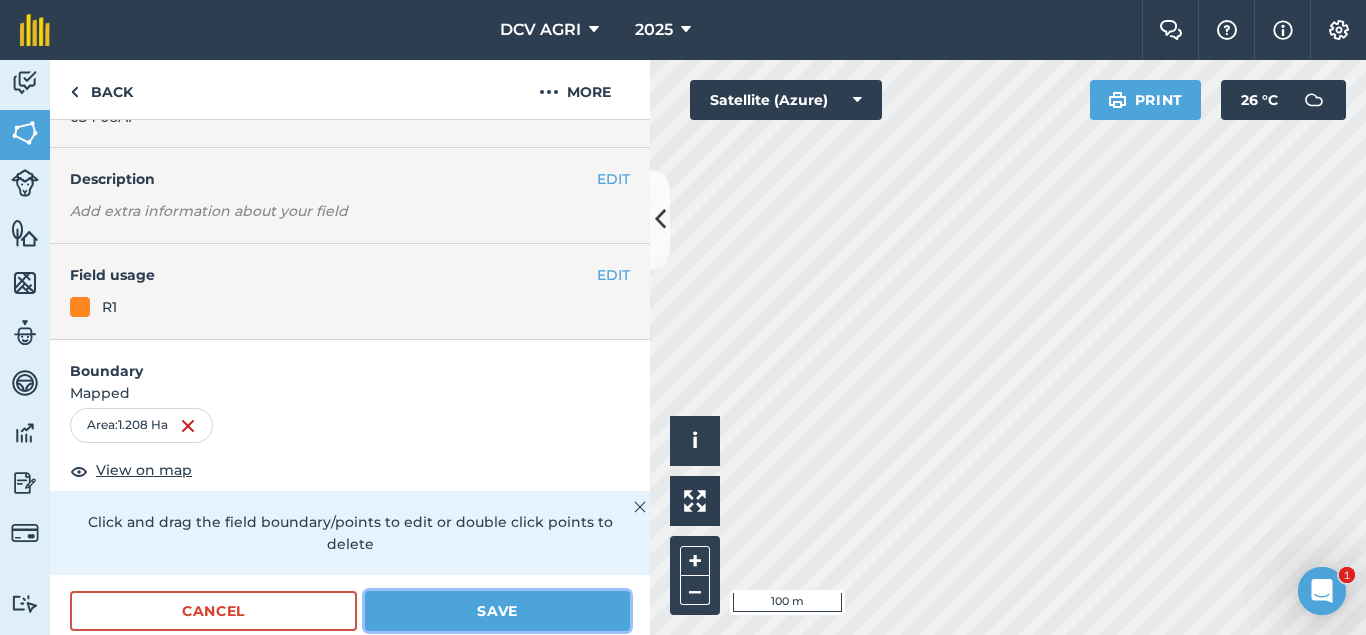 click on "Save" at bounding box center [497, 611] 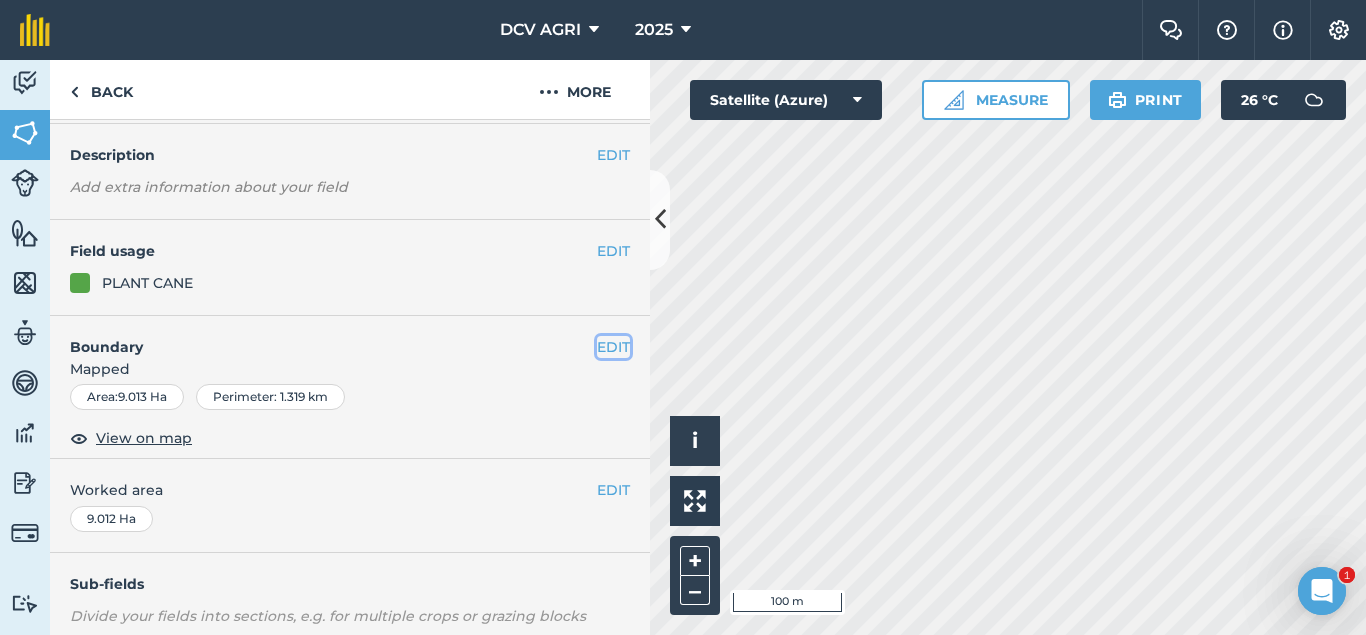 click on "EDIT" at bounding box center [613, 347] 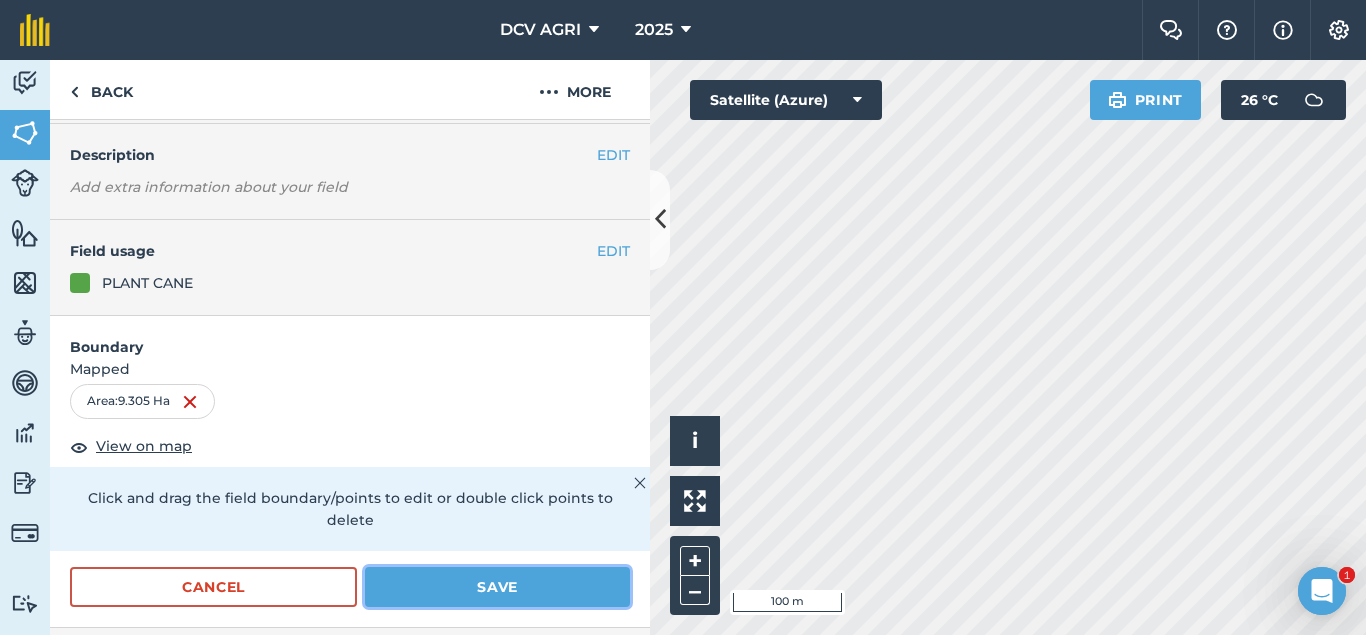 click on "Save" at bounding box center (497, 587) 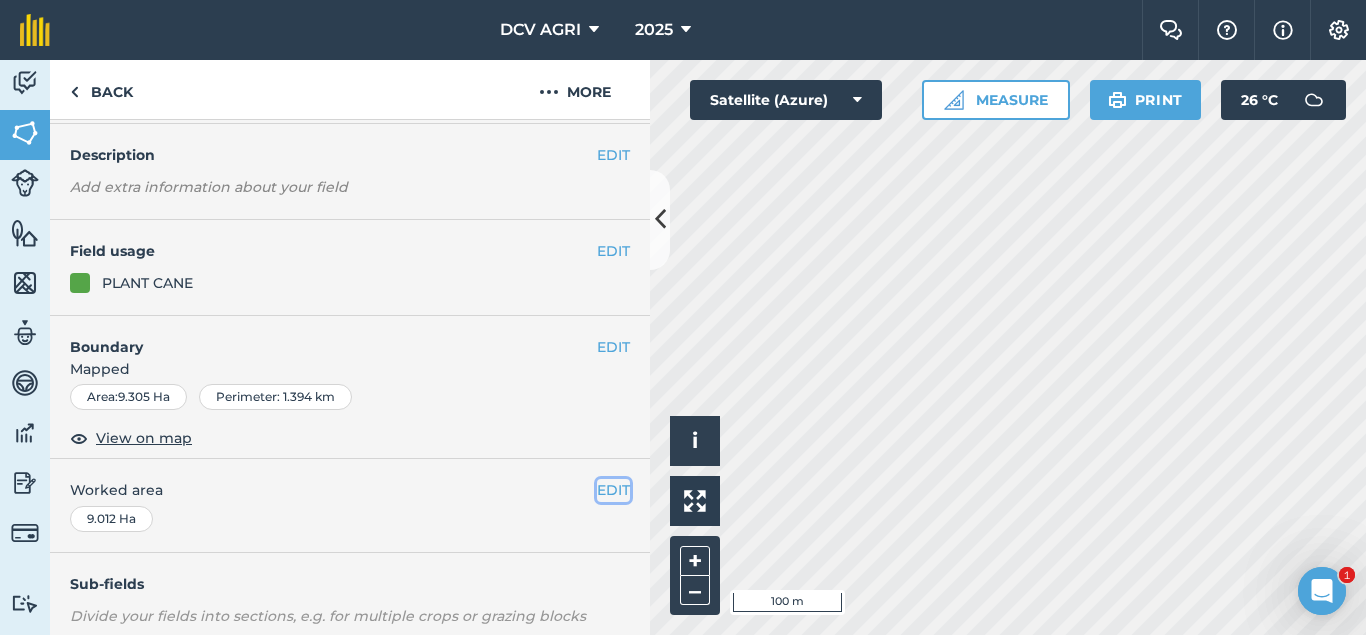 click on "EDIT" at bounding box center [613, 490] 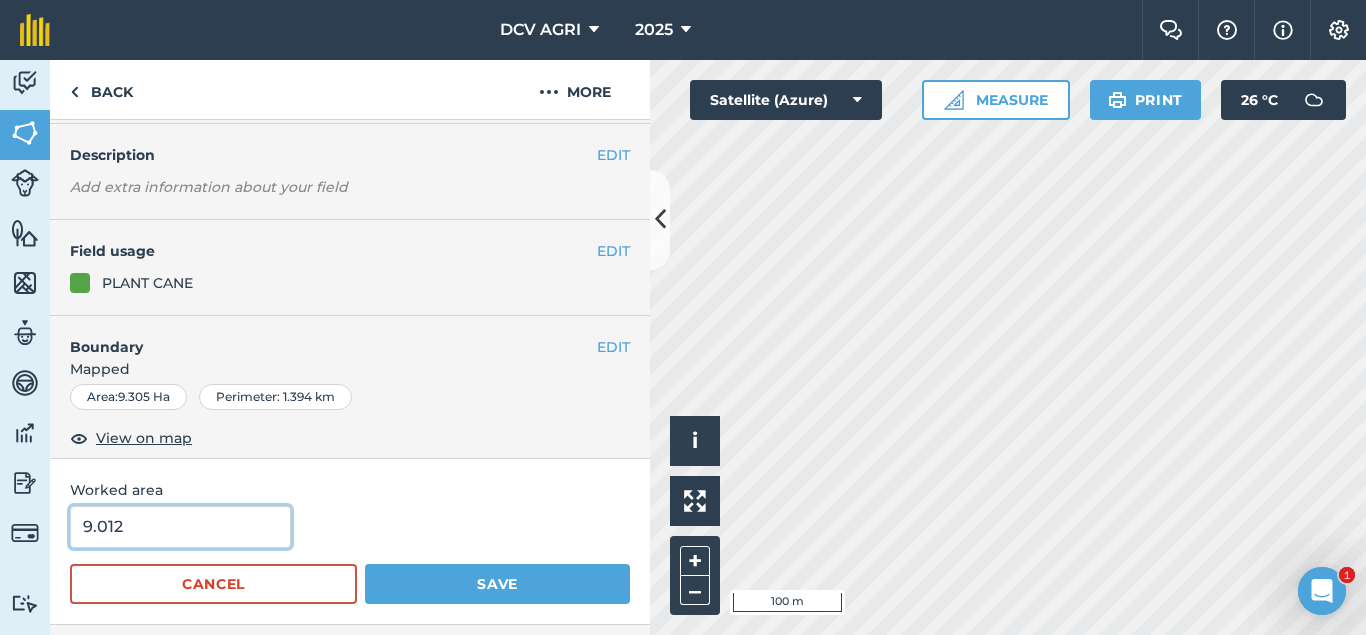 click on "9.012" at bounding box center [180, 527] 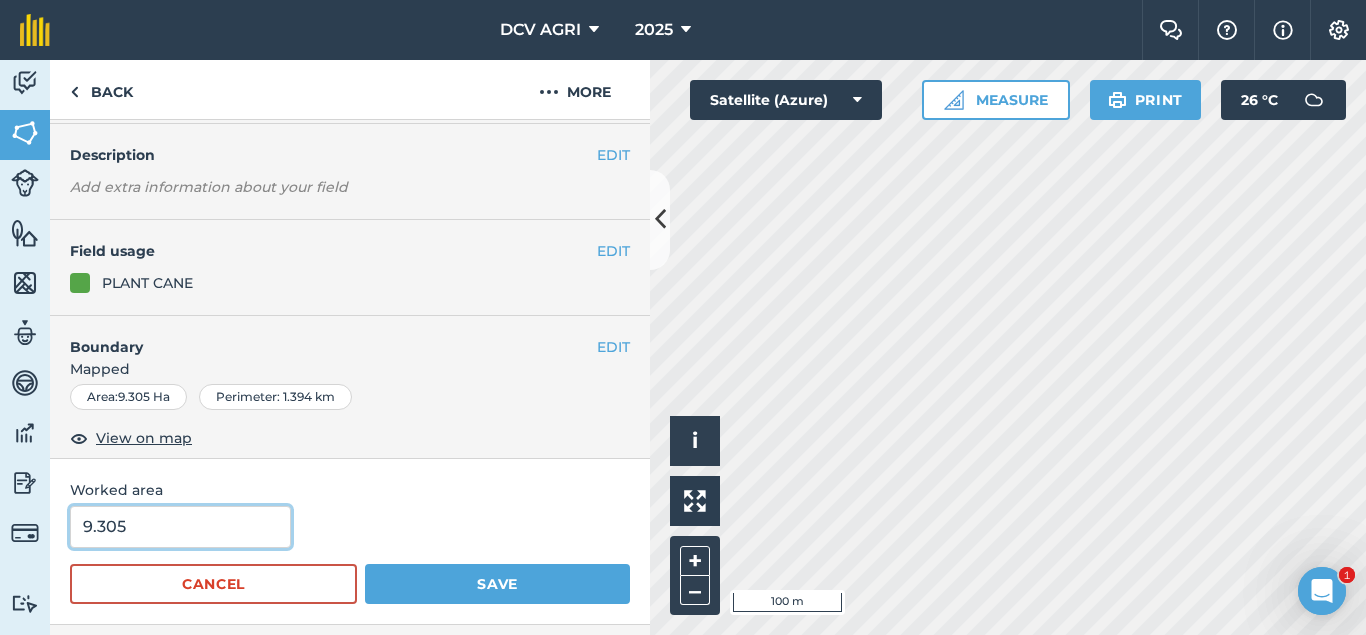 type on "9.305" 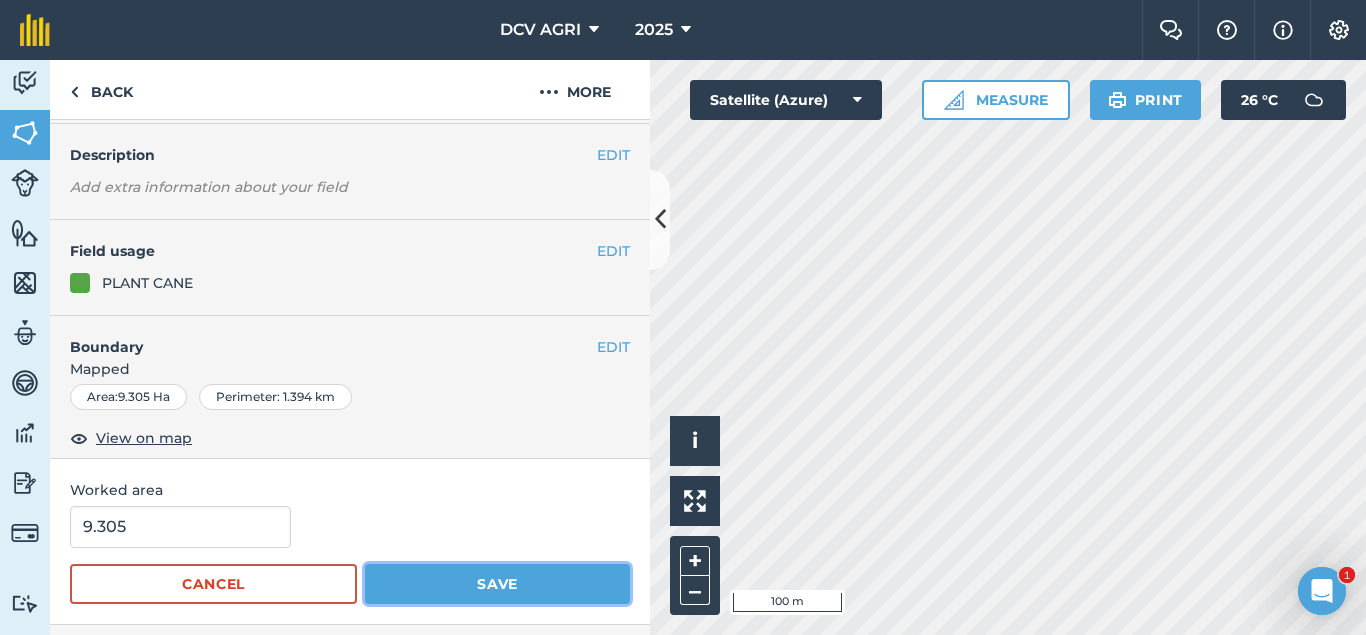 click on "Save" at bounding box center [497, 584] 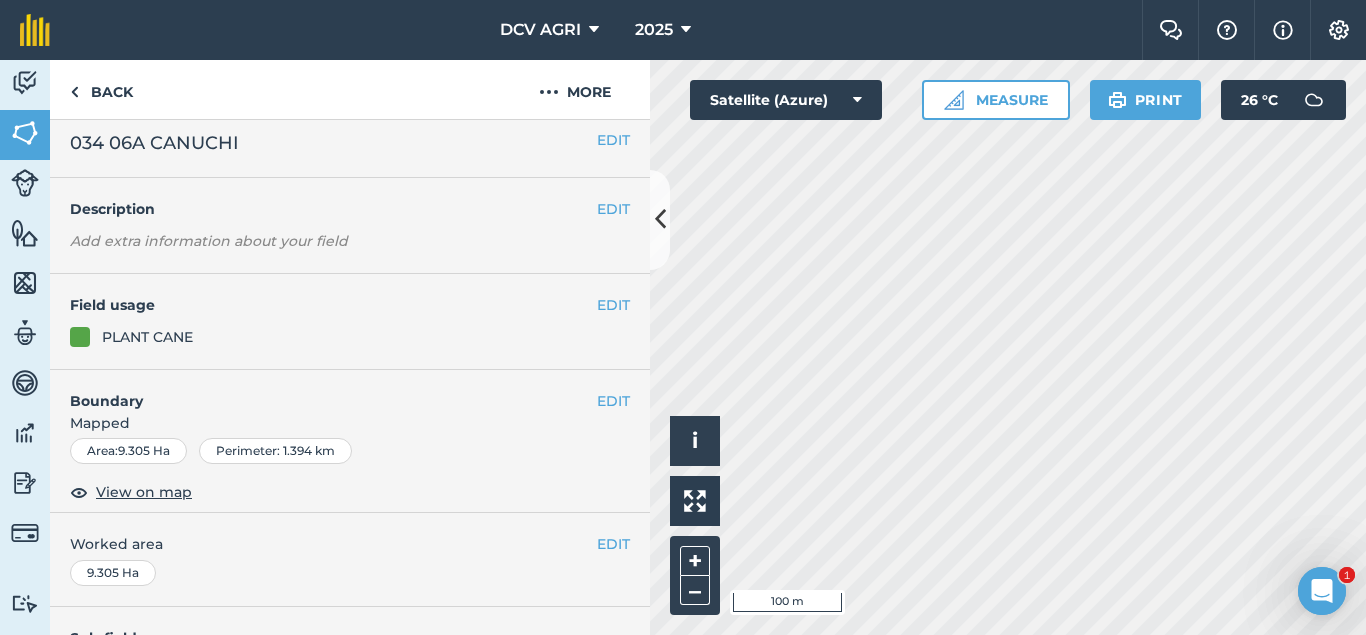 scroll, scrollTop: 0, scrollLeft: 0, axis: both 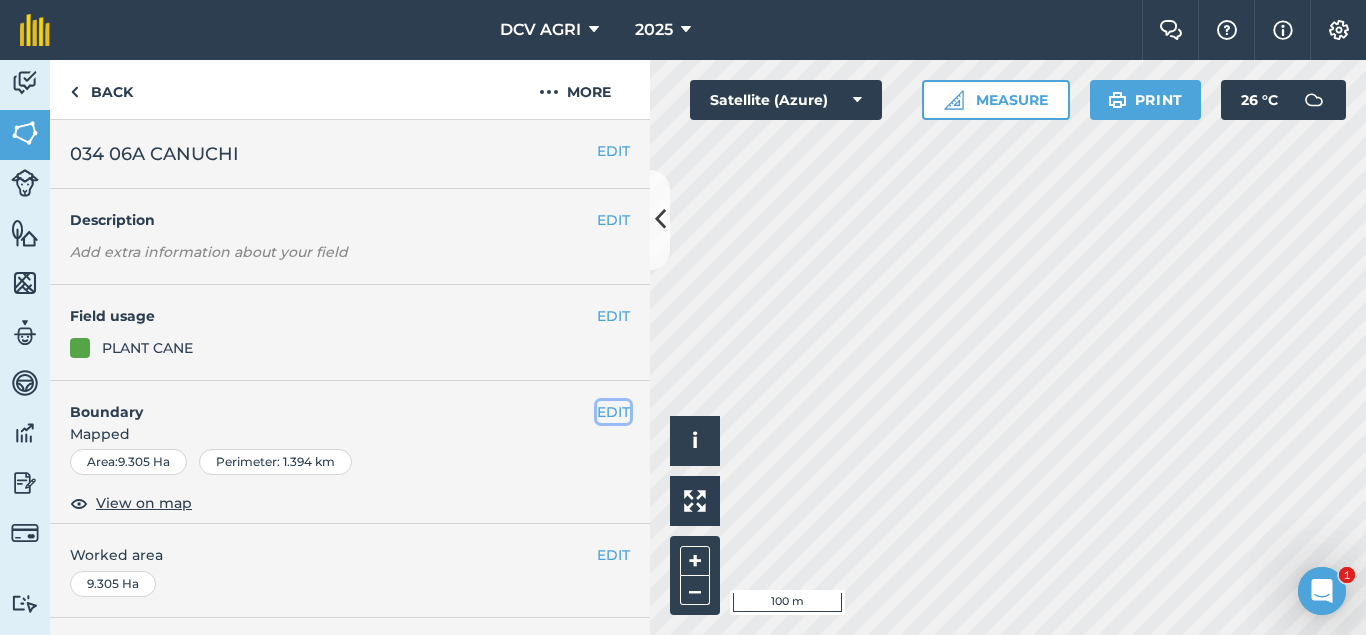 click on "EDIT" at bounding box center [613, 412] 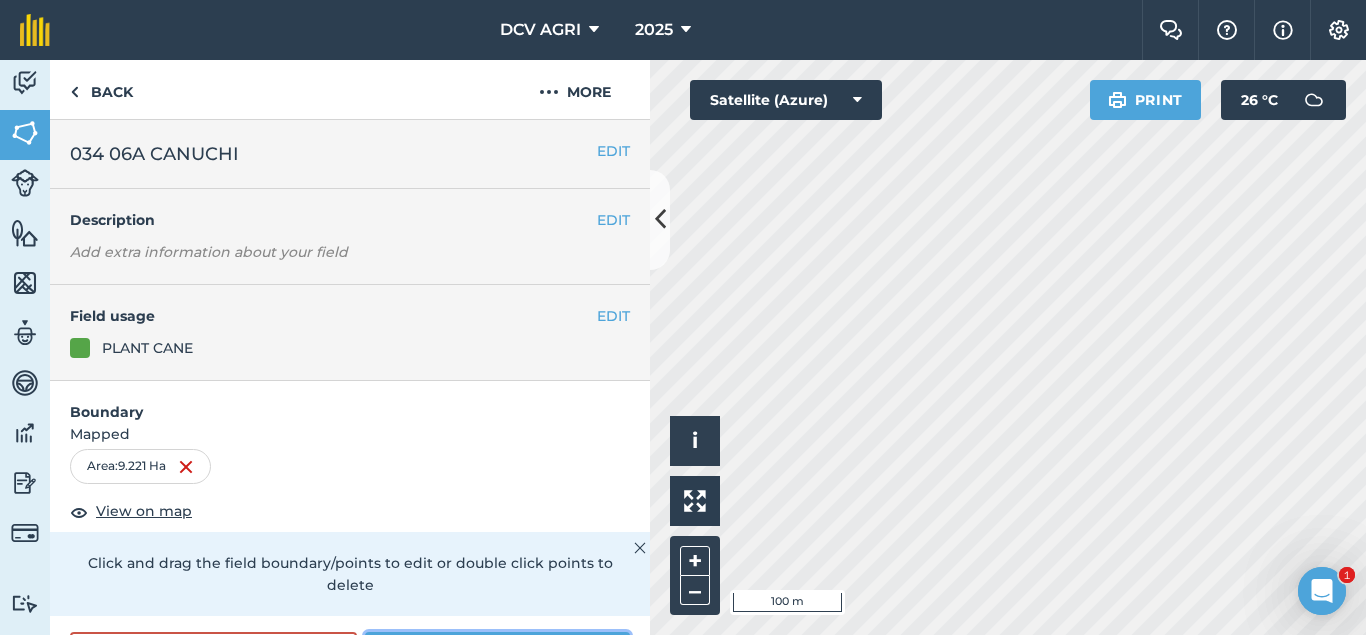 click on "Save" at bounding box center [497, 652] 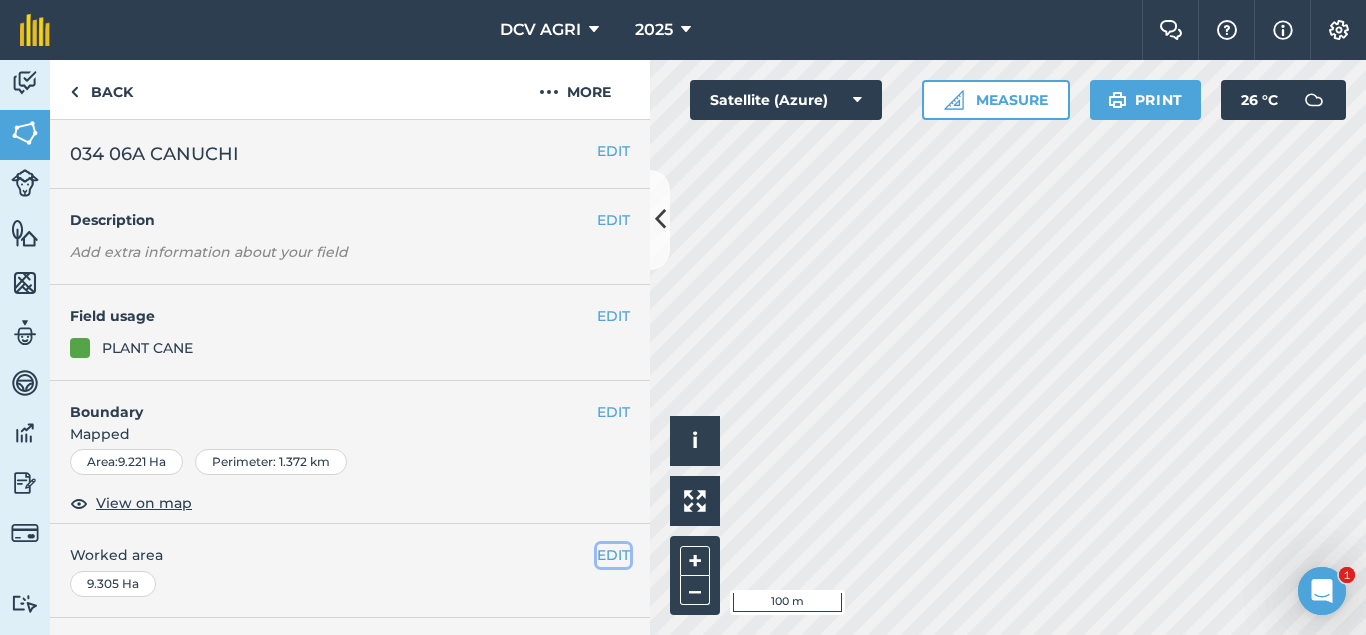click on "EDIT" at bounding box center [613, 555] 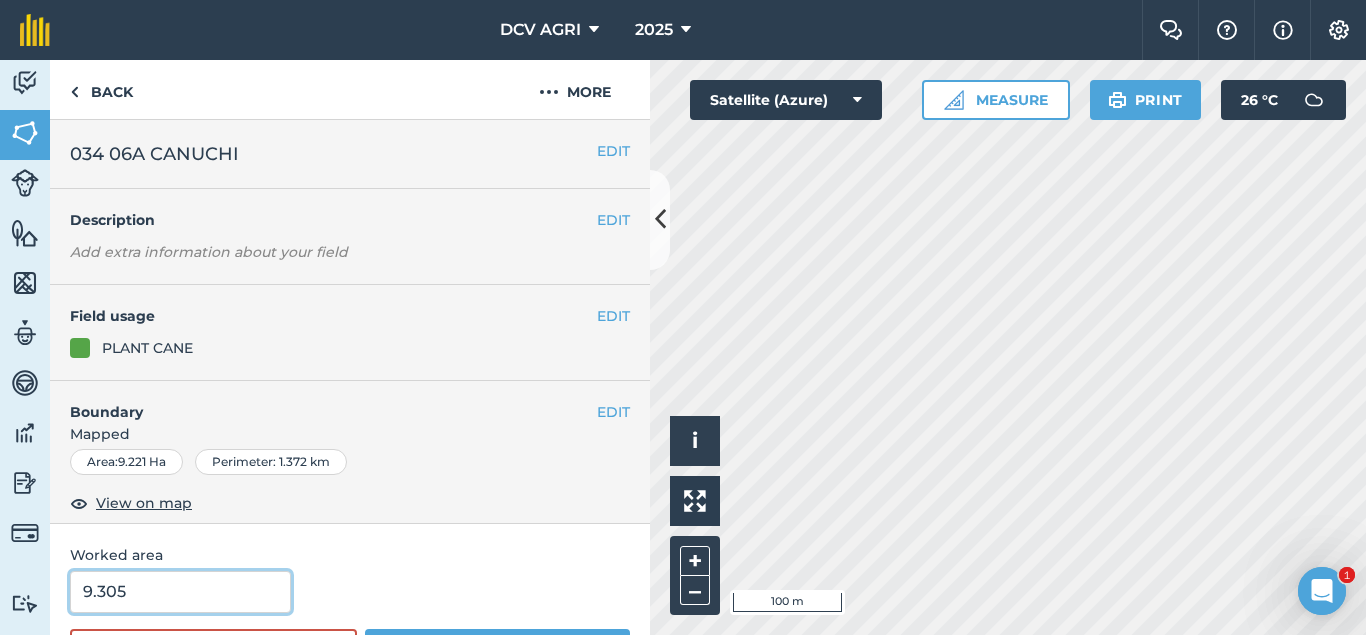 click on "9.305" at bounding box center (180, 592) 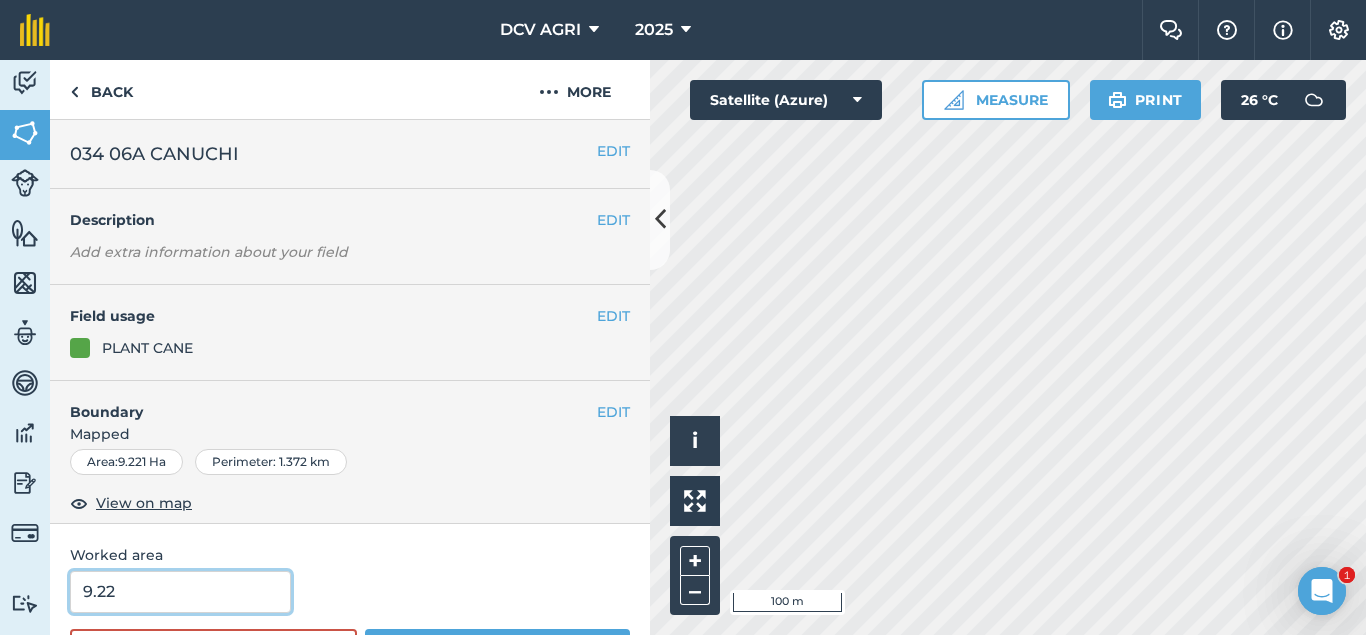 type on "9.22" 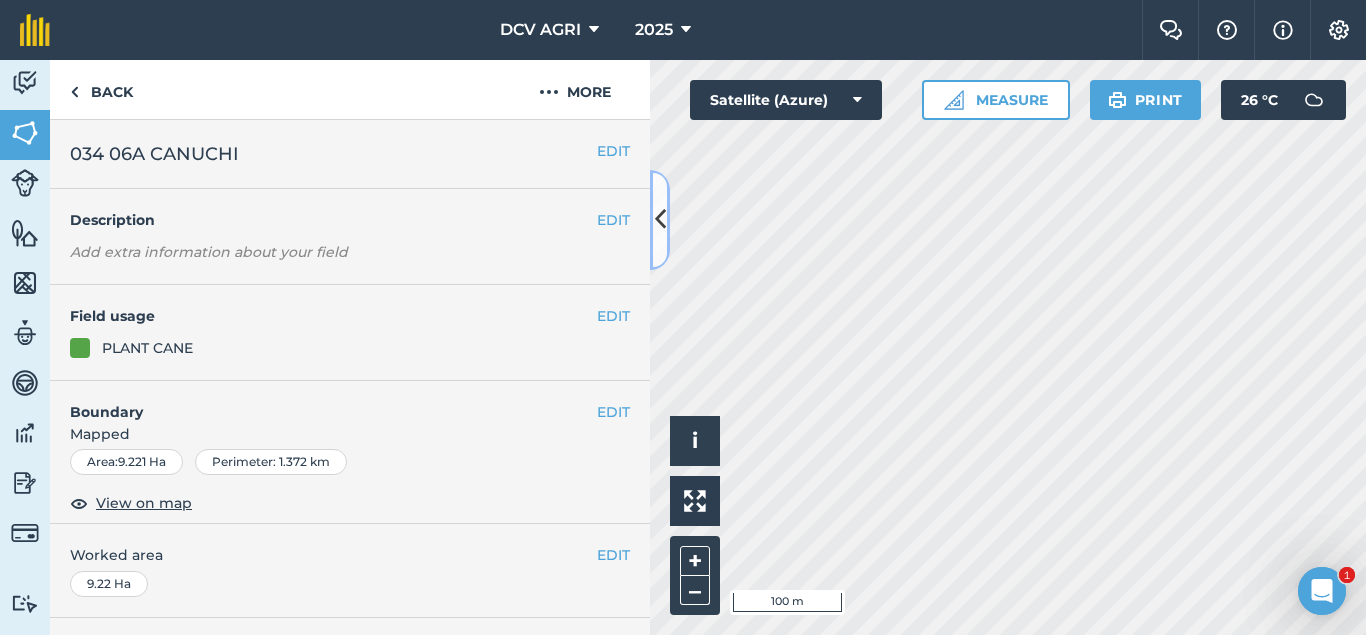 click at bounding box center (660, 219) 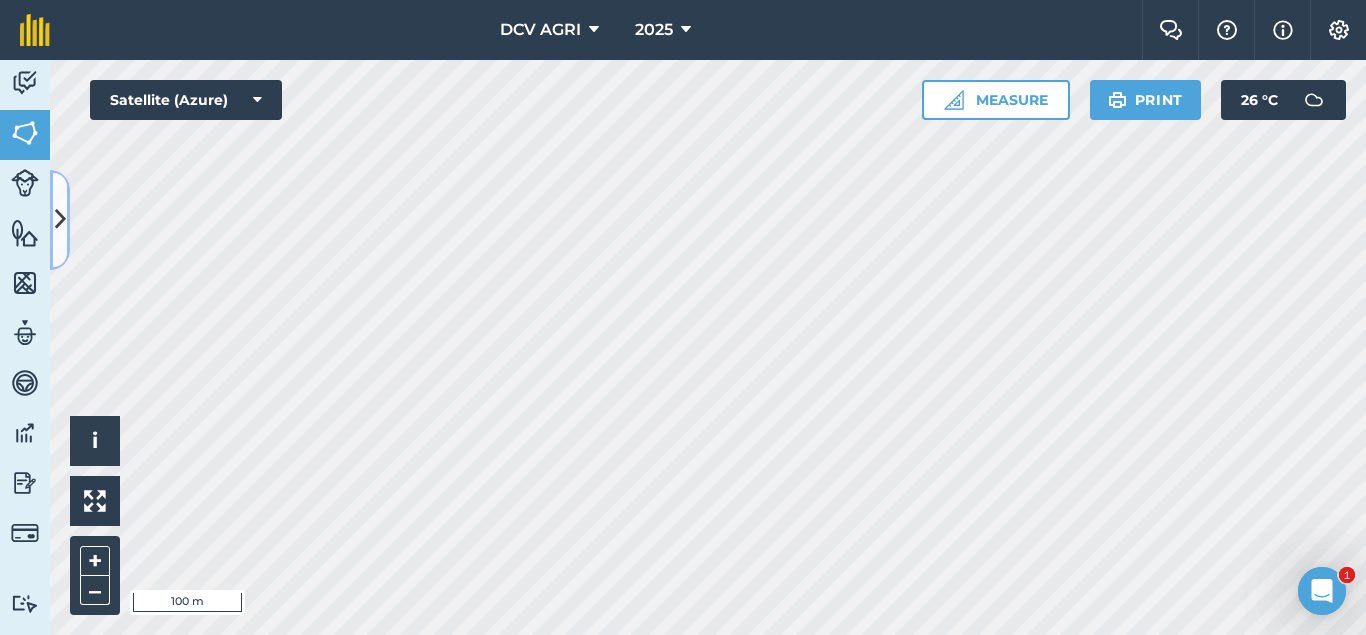 click at bounding box center (60, 220) 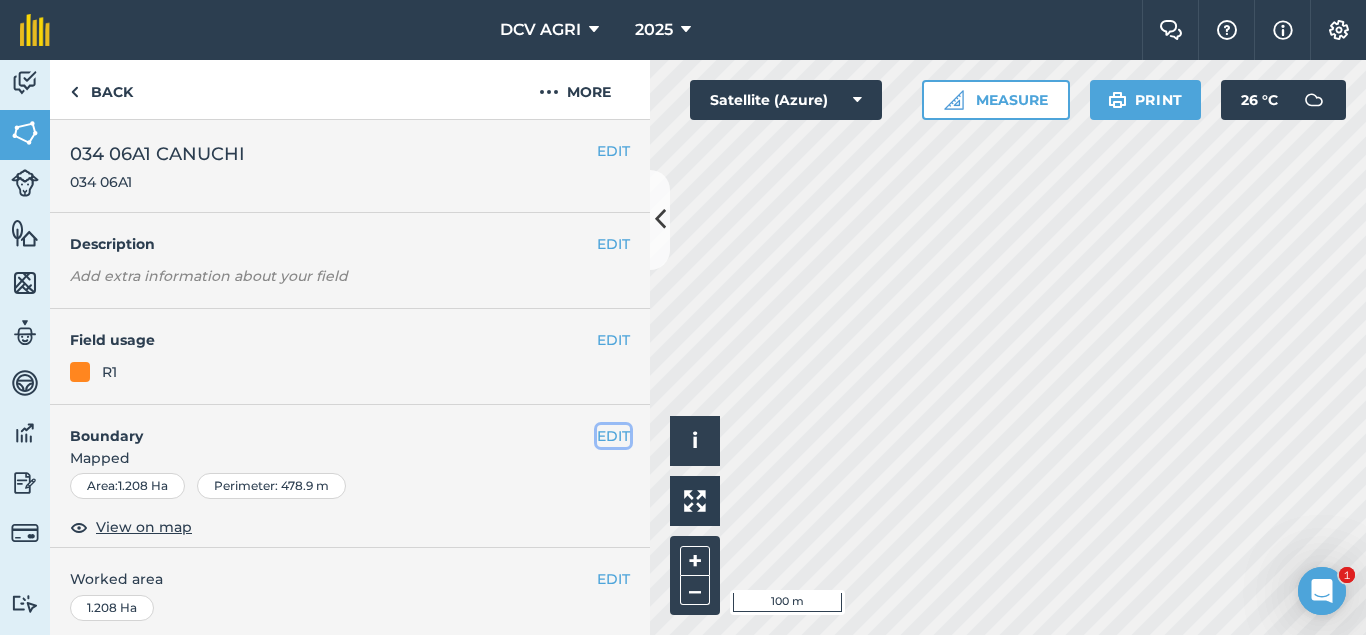 click on "EDIT" at bounding box center [613, 436] 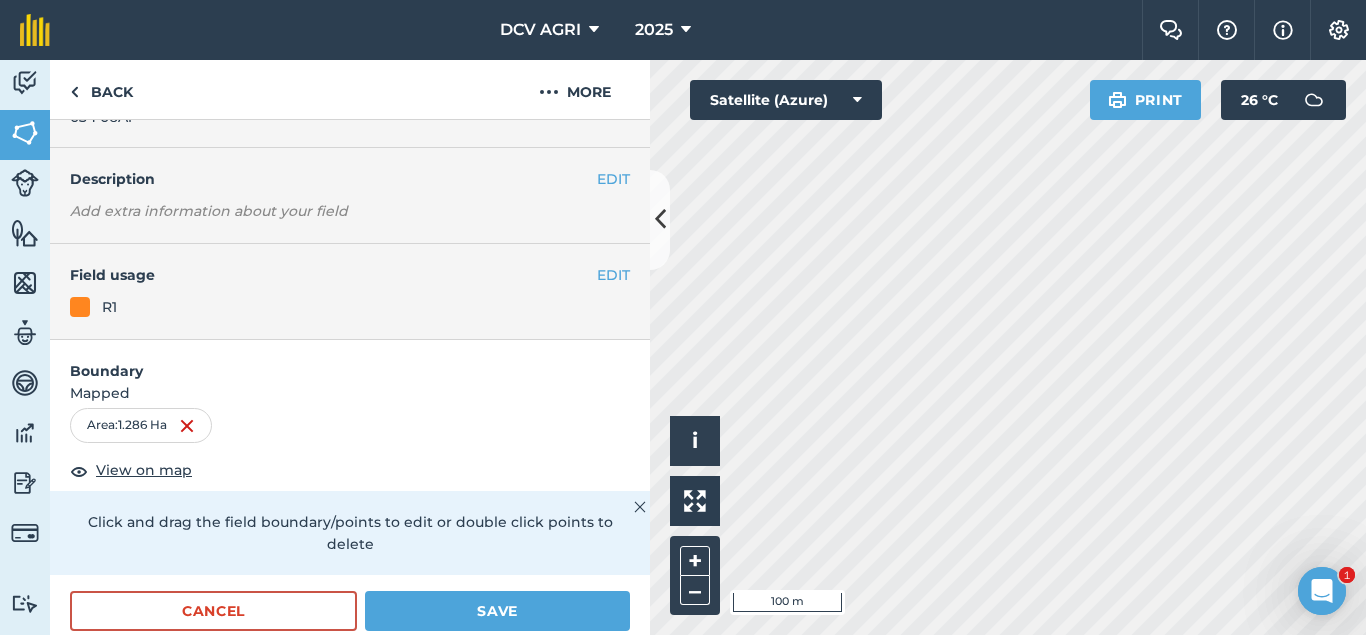 scroll, scrollTop: 69, scrollLeft: 0, axis: vertical 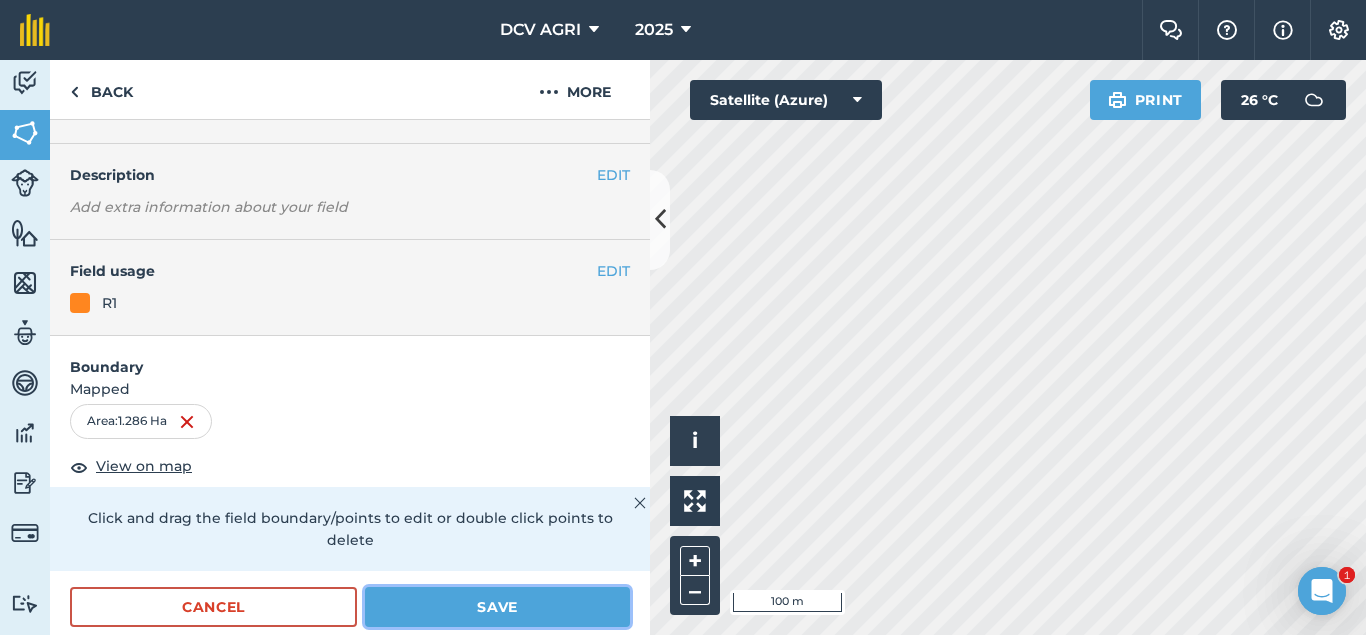 click on "Save" at bounding box center [497, 607] 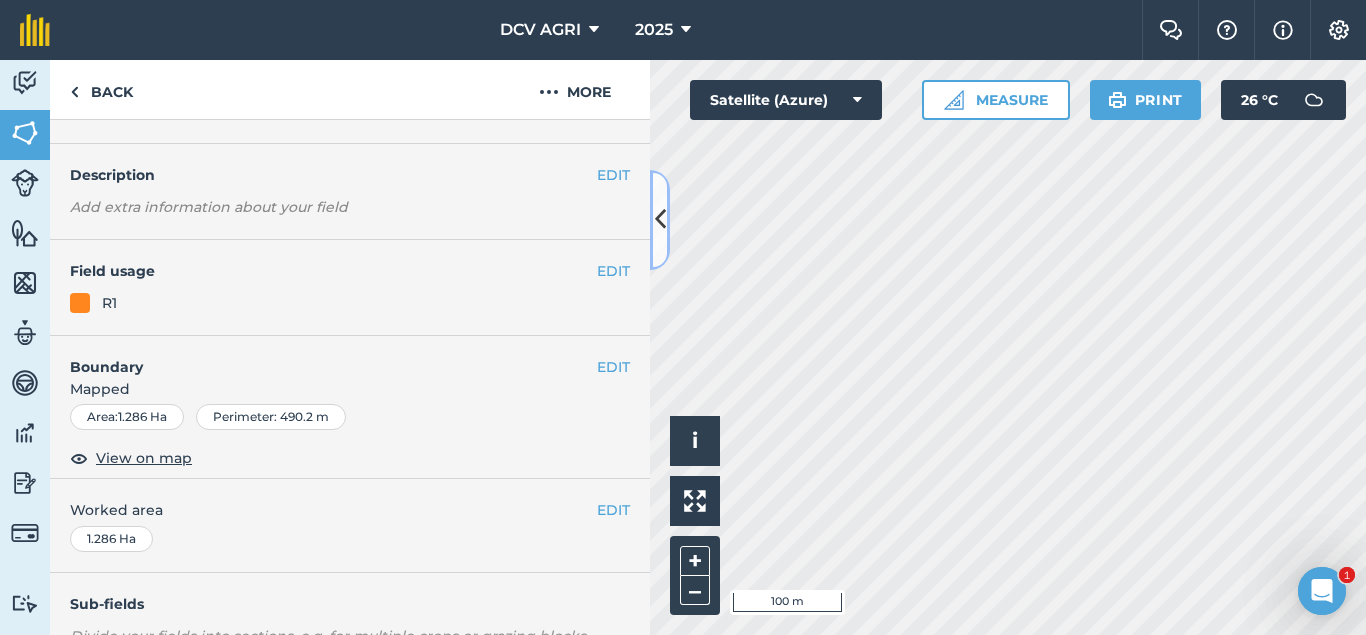 click at bounding box center [660, 219] 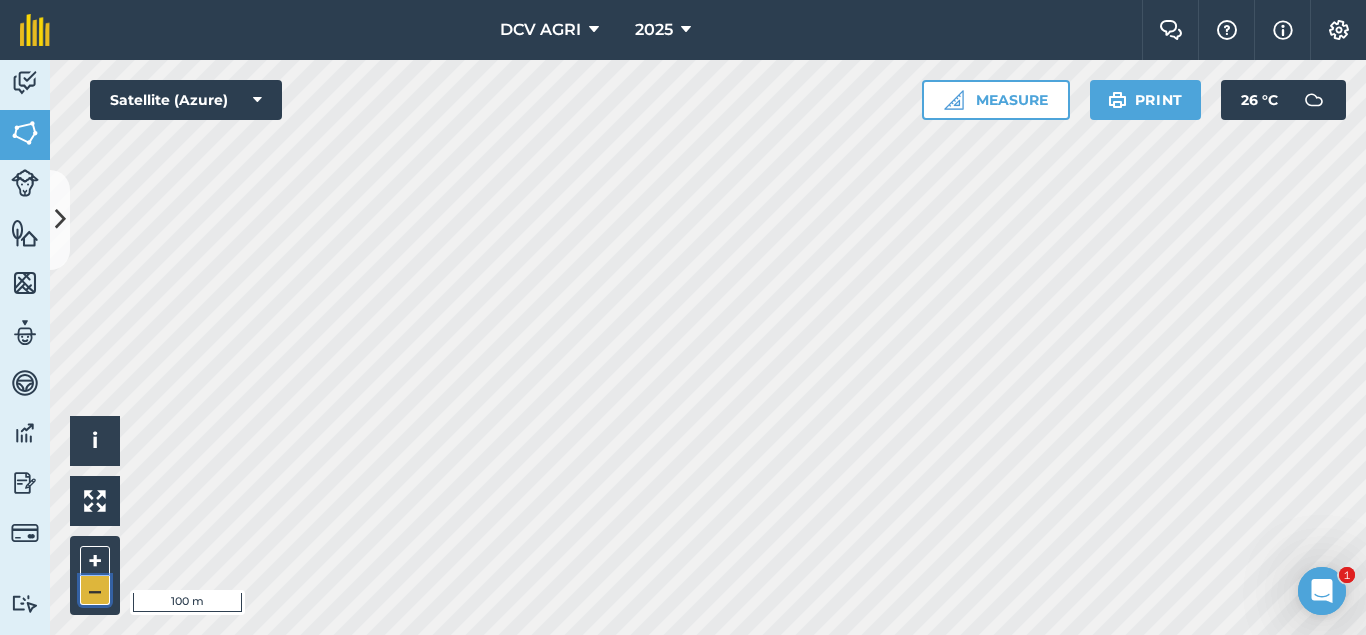 click on "–" at bounding box center [95, 590] 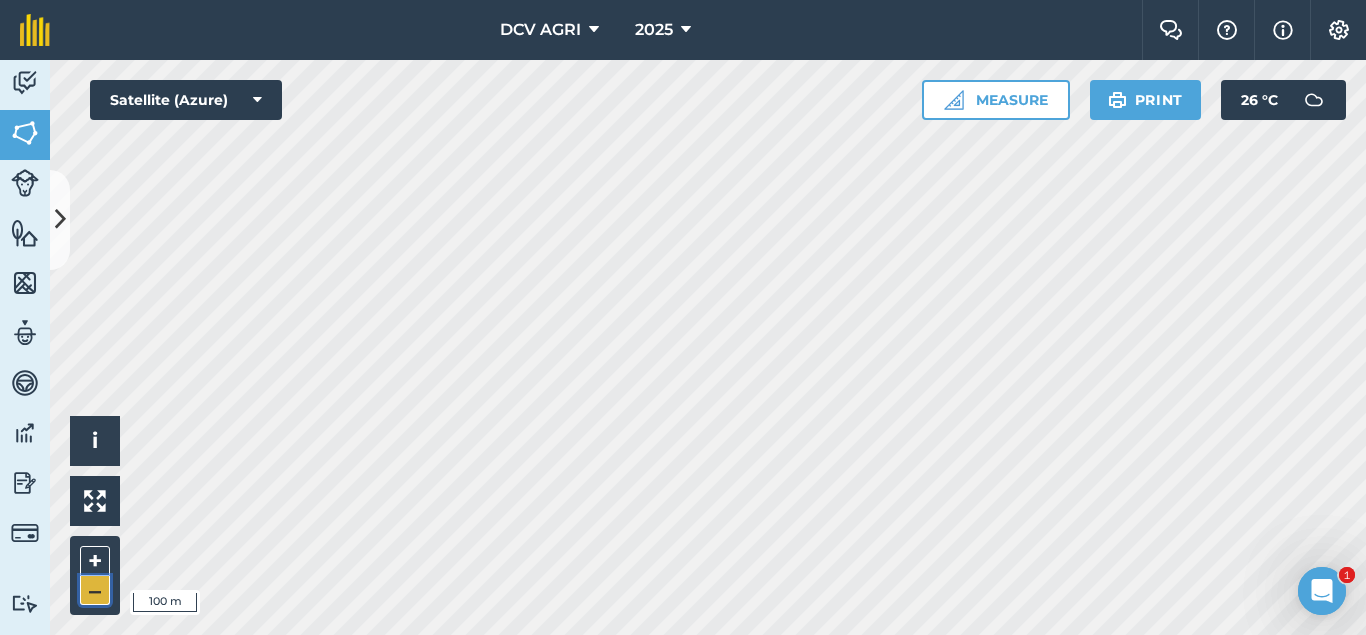 click on "–" at bounding box center [95, 590] 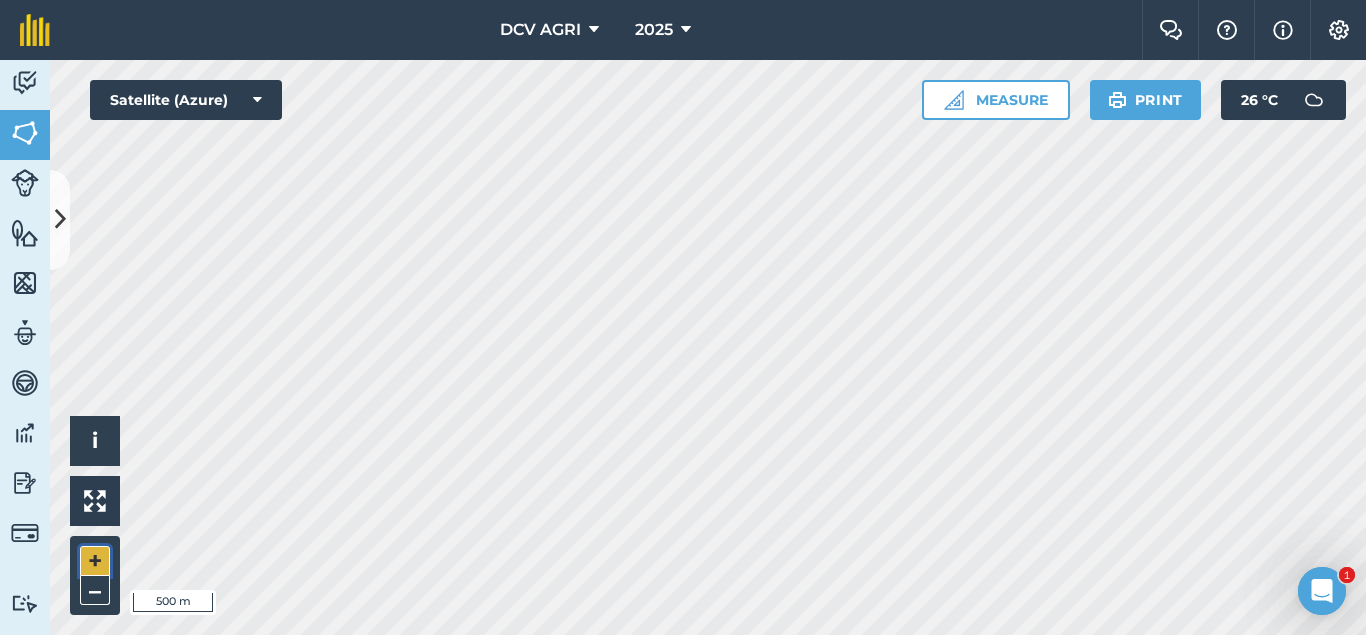 click on "+" at bounding box center [95, 561] 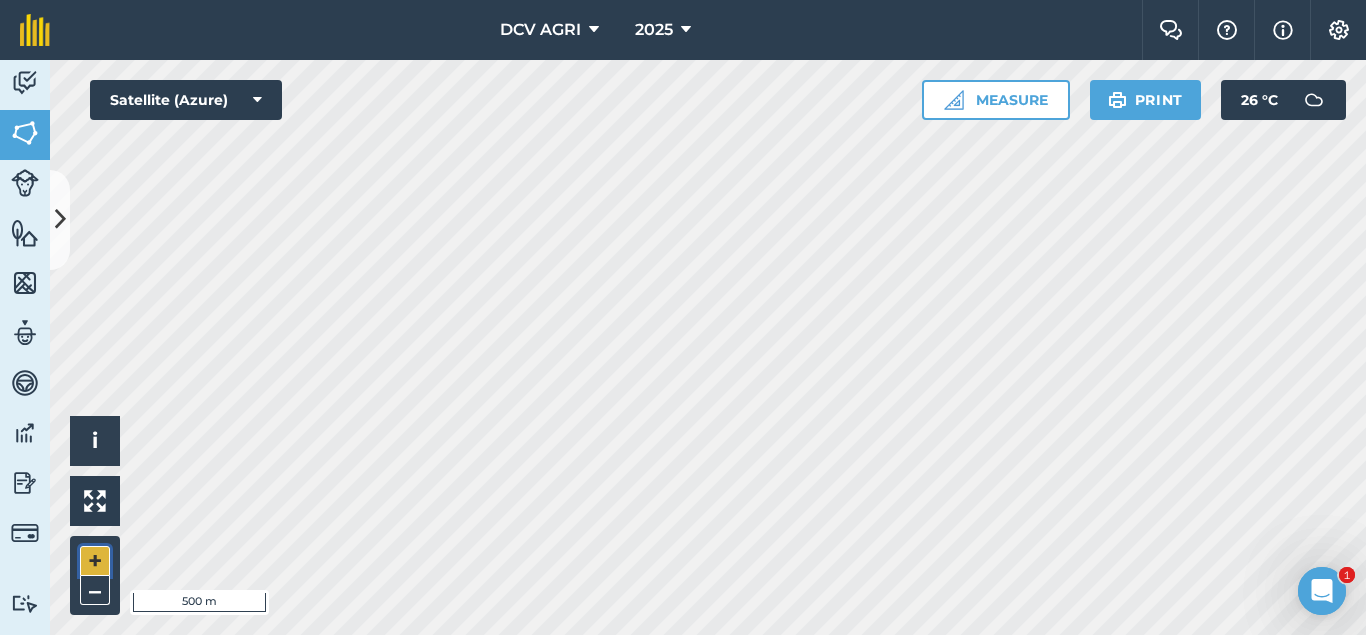 click on "+" at bounding box center [95, 561] 